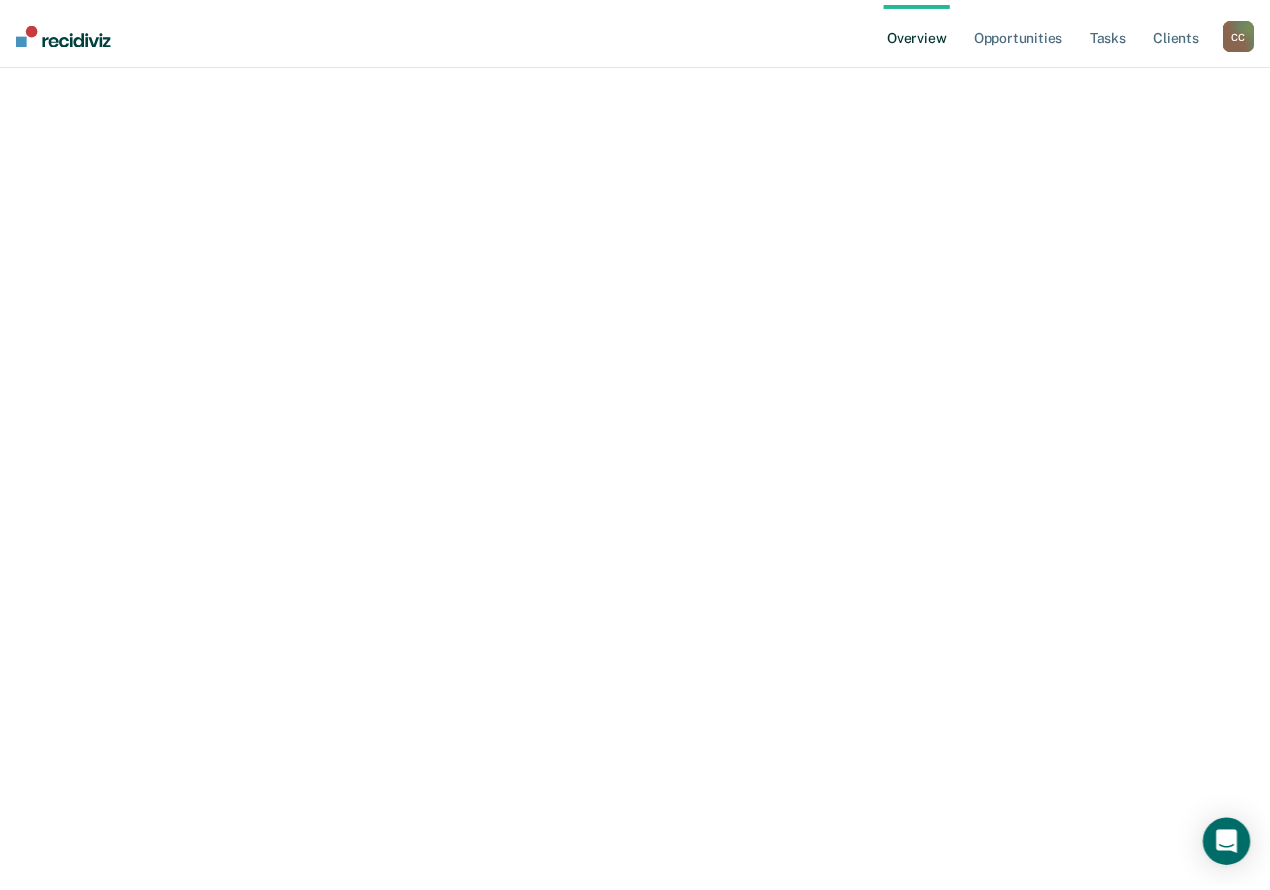 scroll, scrollTop: 0, scrollLeft: 0, axis: both 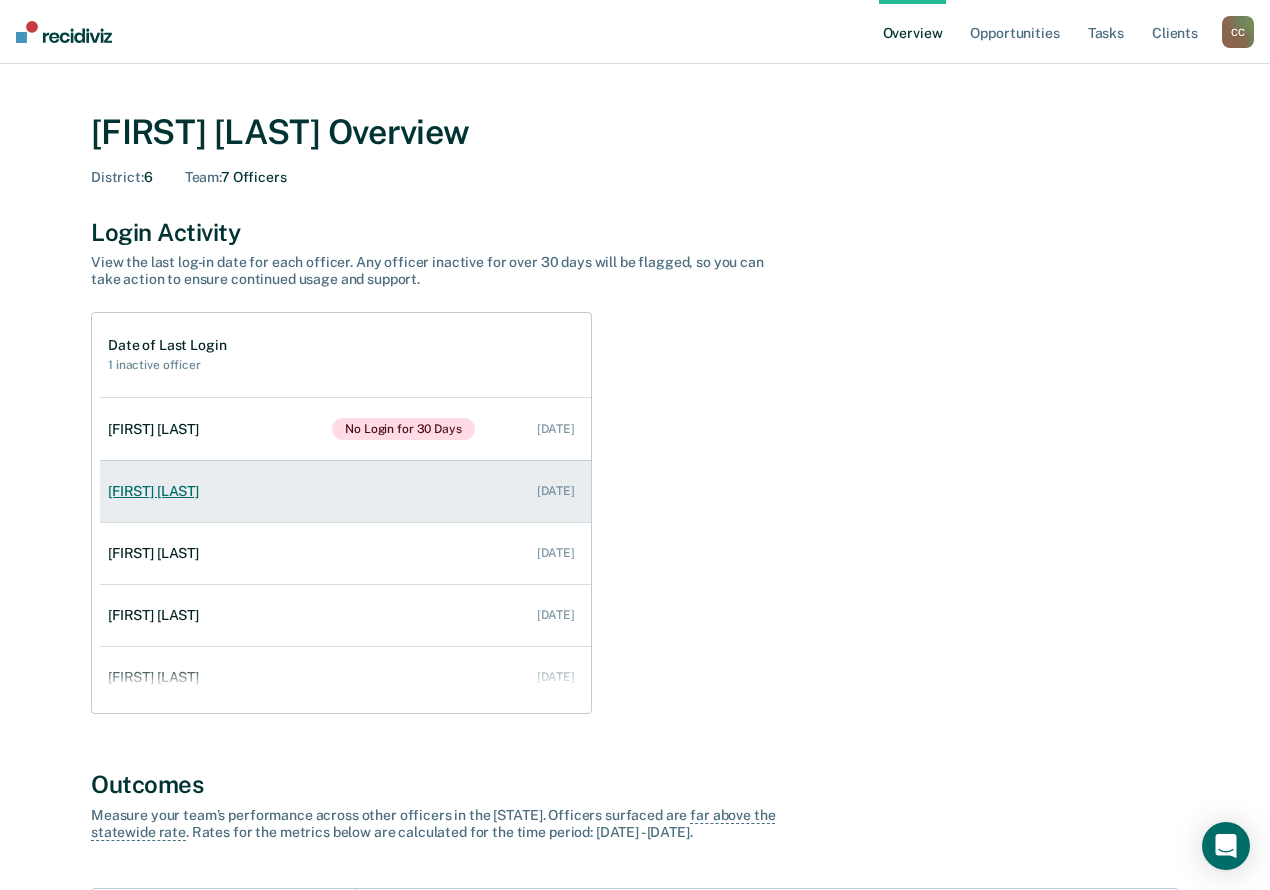 click on "[FIRST] [LAST]" at bounding box center (157, 491) 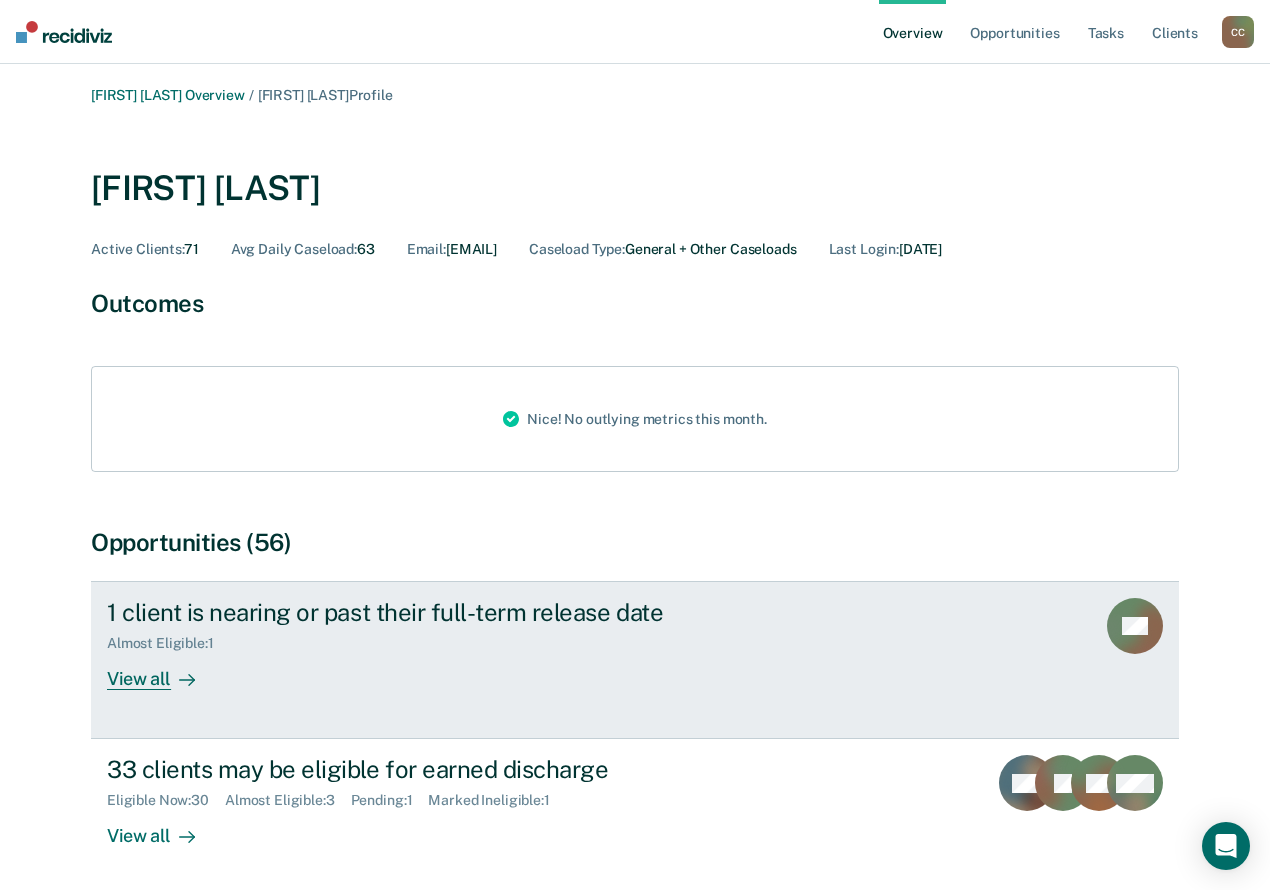 scroll, scrollTop: 0, scrollLeft: 0, axis: both 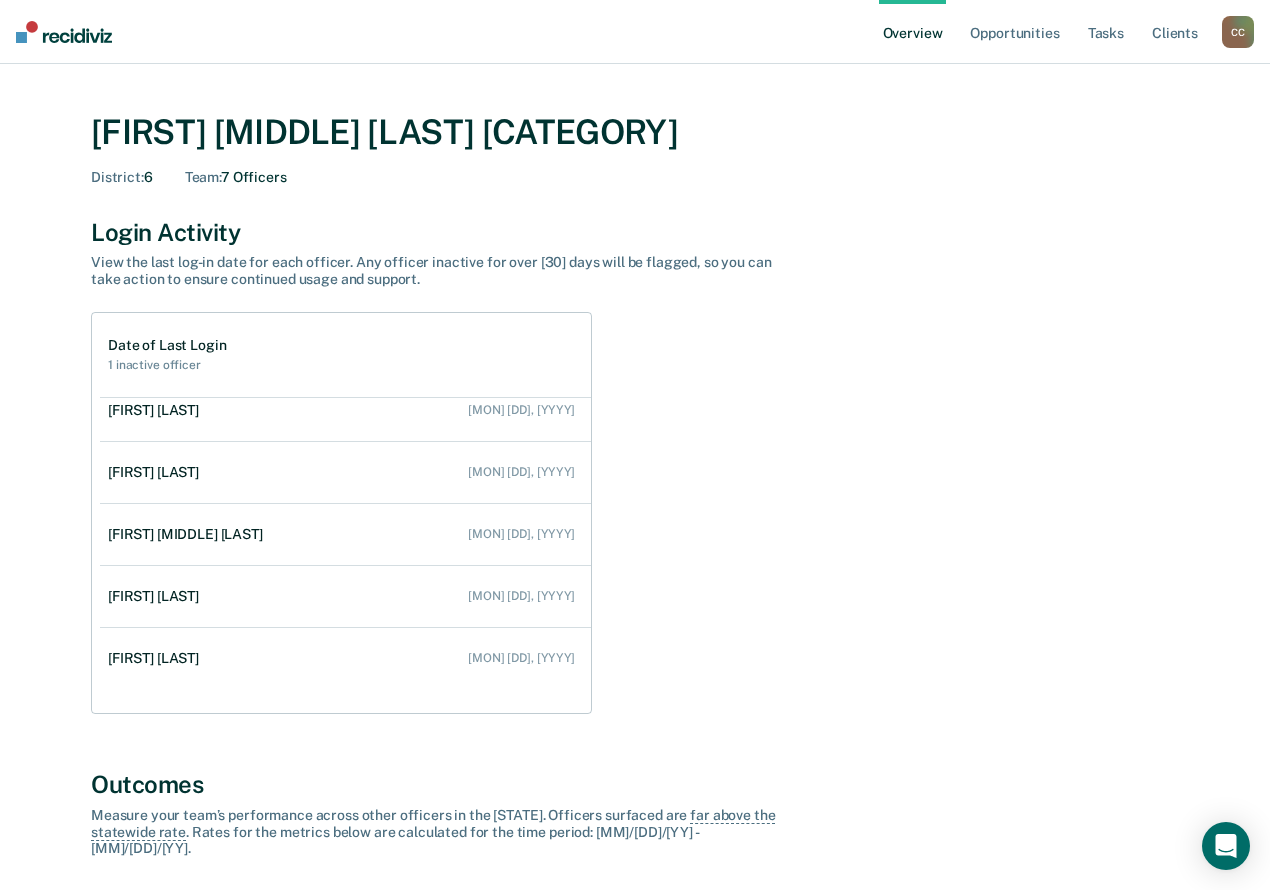 drag, startPoint x: 1238, startPoint y: 27, endPoint x: 1208, endPoint y: 47, distance: 36.05551 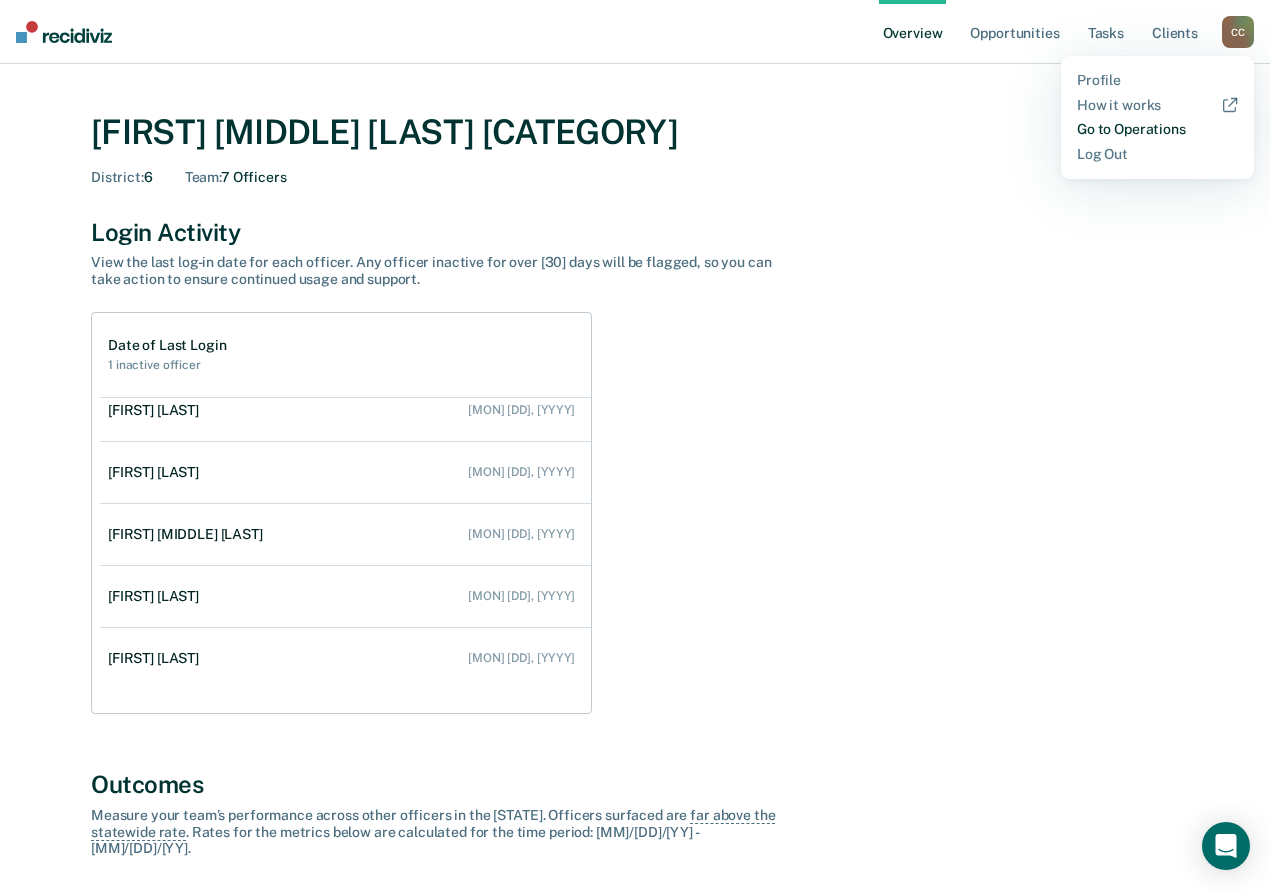 click on "Go to Operations" at bounding box center (1157, 129) 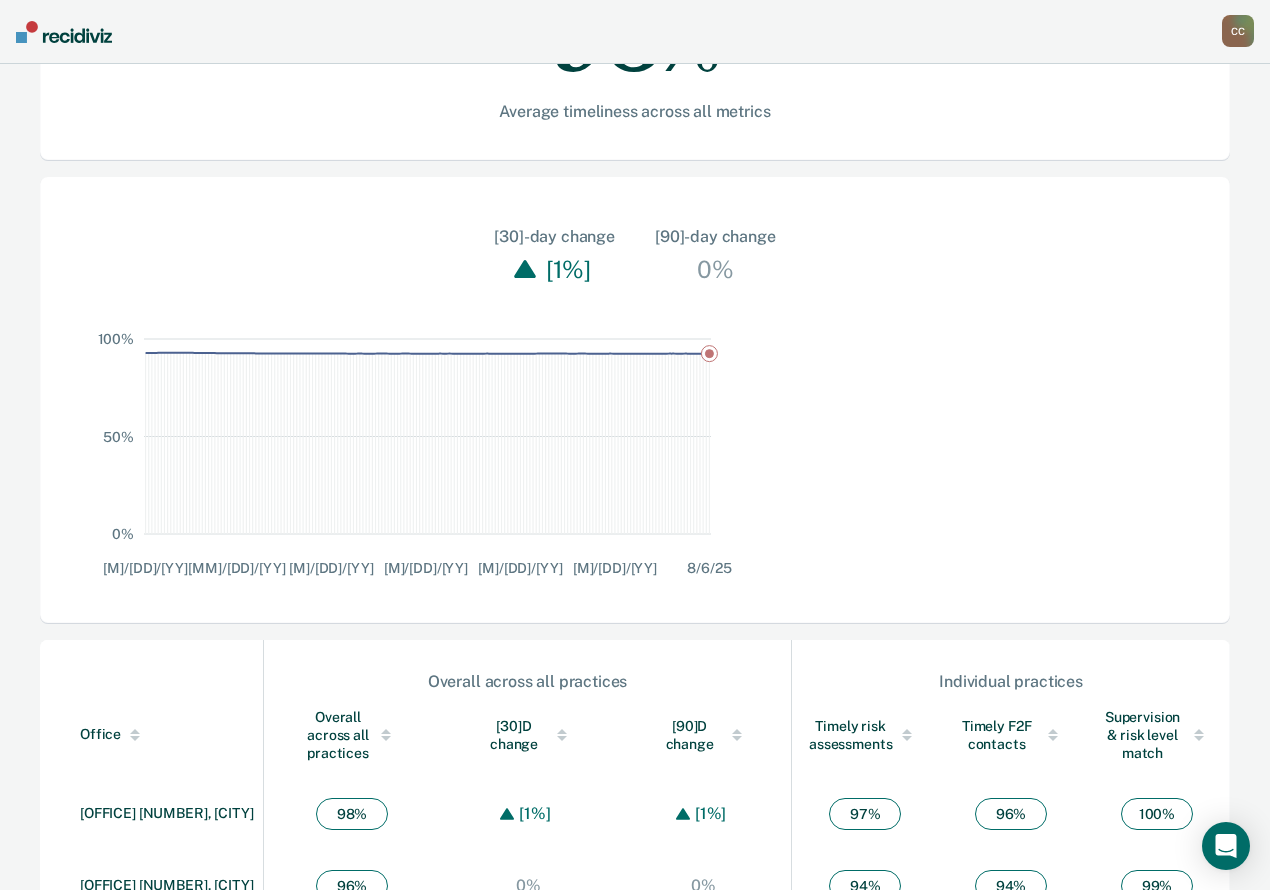scroll, scrollTop: 528, scrollLeft: 0, axis: vertical 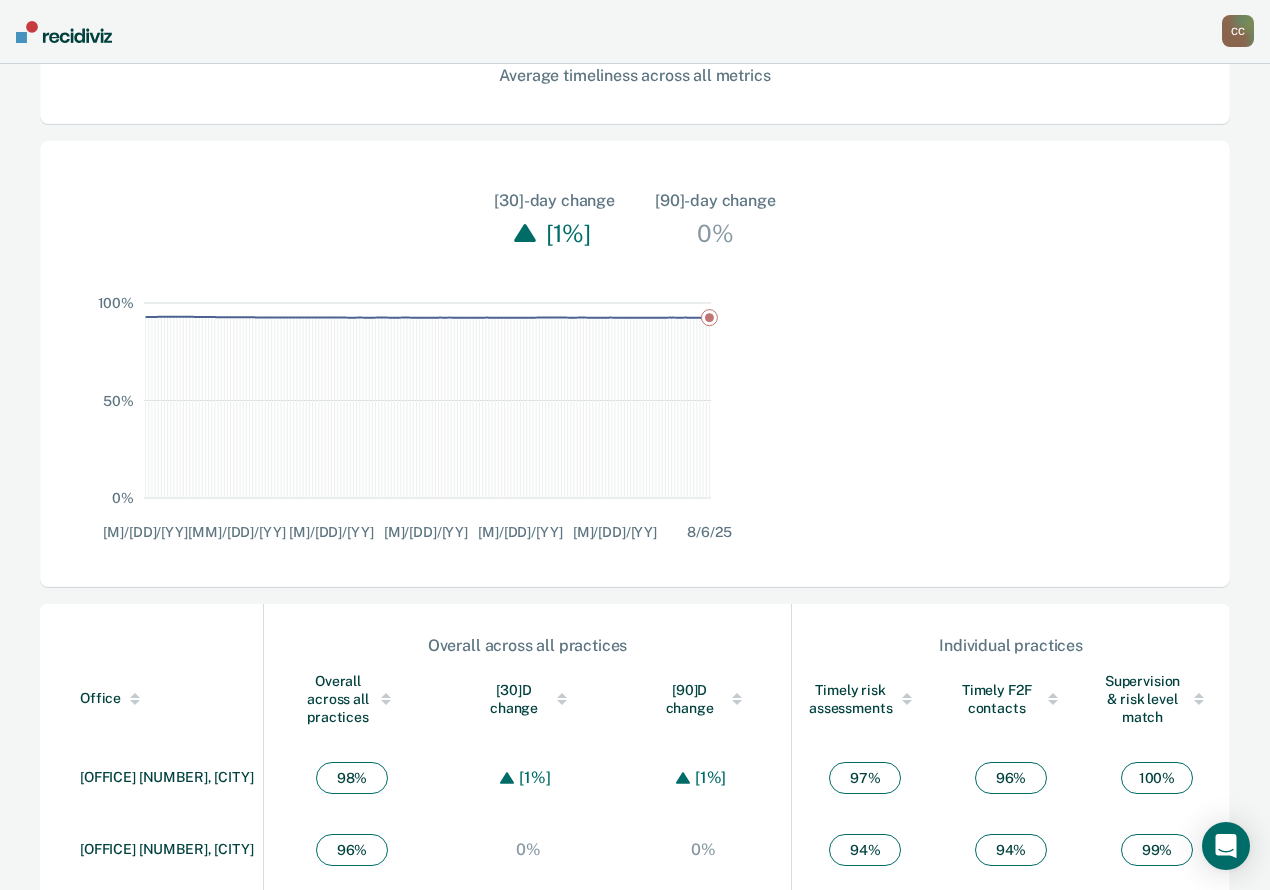 click on "[OFFICE] [NUMBER], [CITY]" at bounding box center (167, 1209) 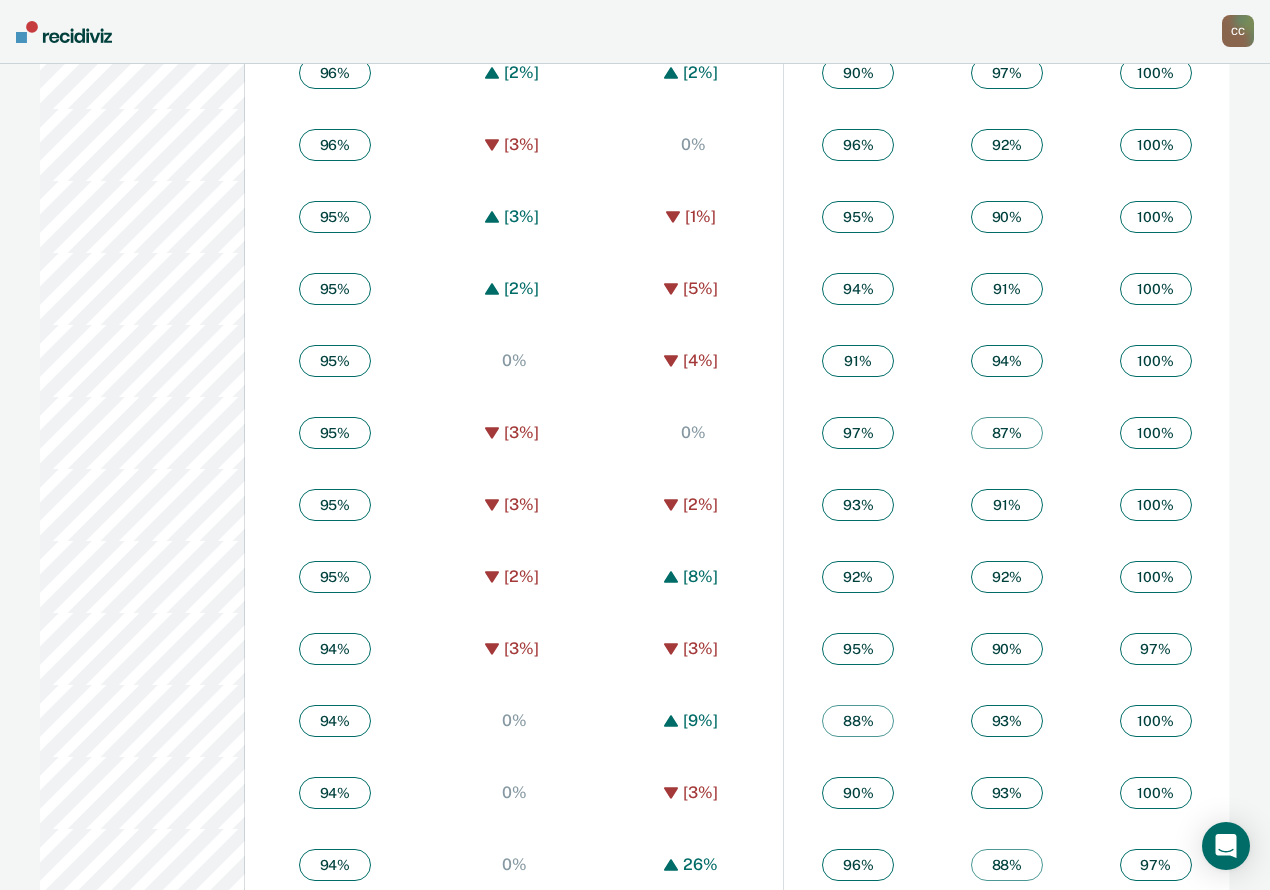 scroll, scrollTop: 1988, scrollLeft: 0, axis: vertical 